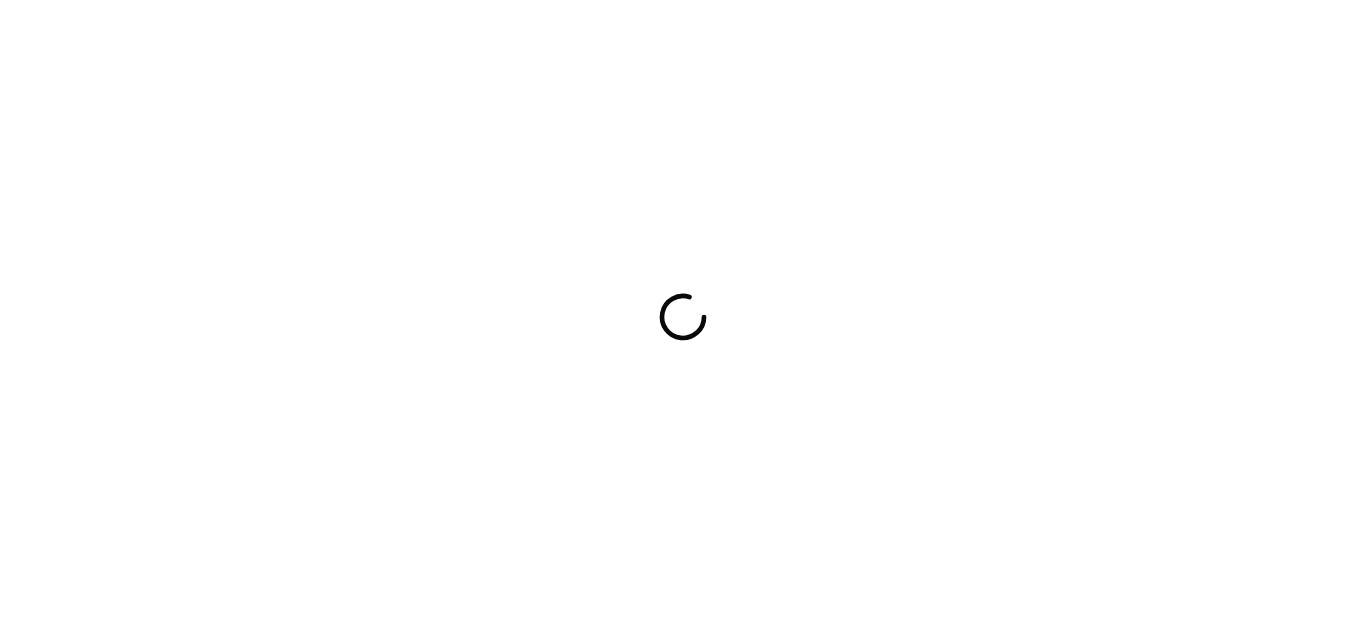 scroll, scrollTop: 0, scrollLeft: 0, axis: both 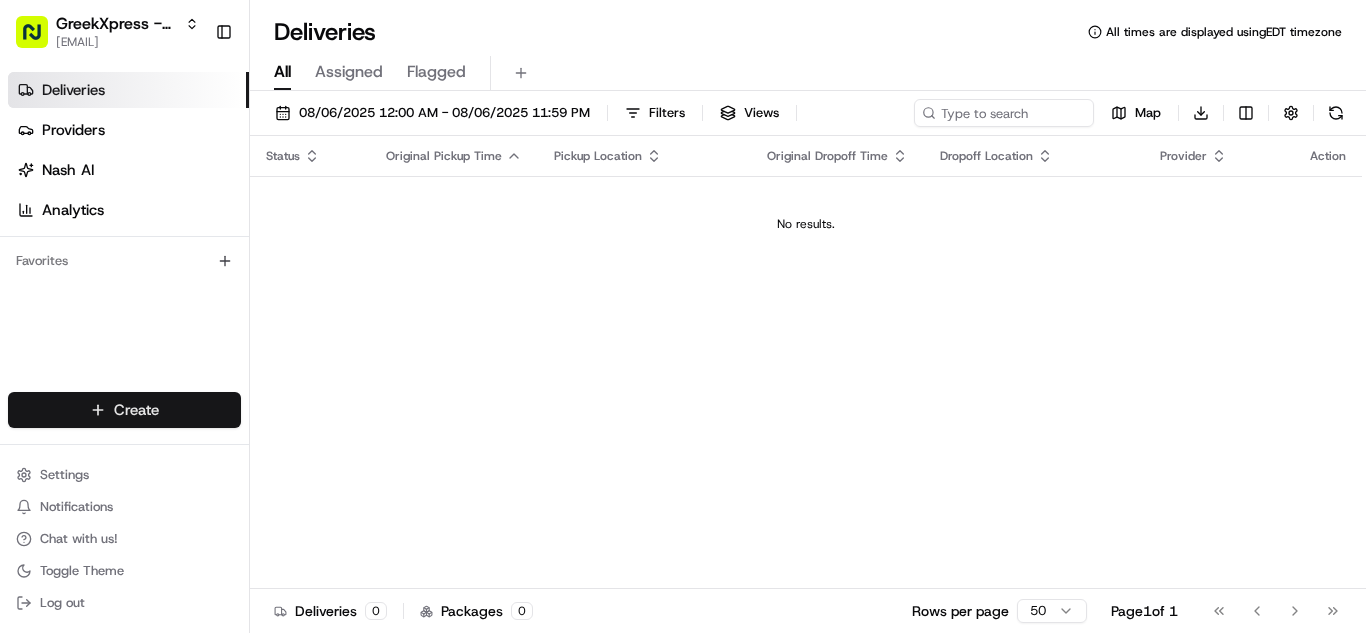 click on "Deliveries All times are displayed using EDT timezone All Assigned Flagged [DATE] [TIME] - [DATE] [TIME] Filters Views Map Download Status Original Pickup Time Pickup Location Original Dropoff Time Dropoff Location Provider Action No results. Deliveries 0 Packages 0 Rows per page 50 Page 1 of 1 Go to first page Go to previous page Go to next page Go to last page Create Create" at bounding box center (683, 316) 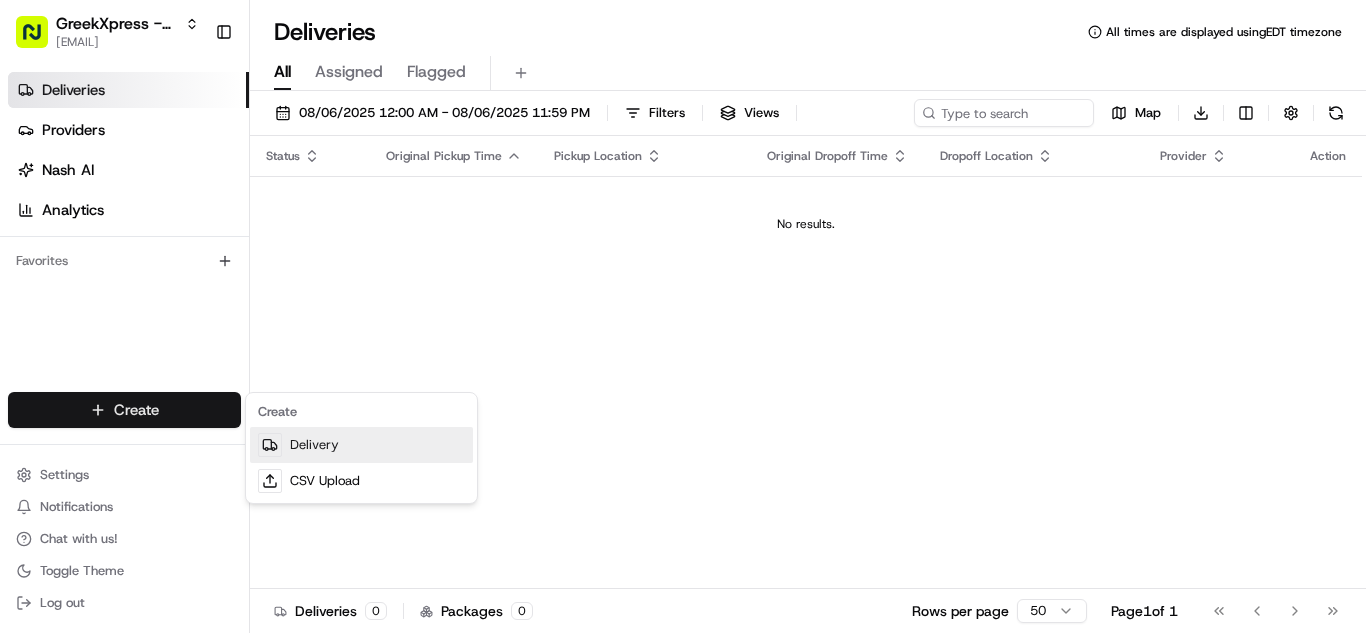 click on "Delivery" at bounding box center [361, 445] 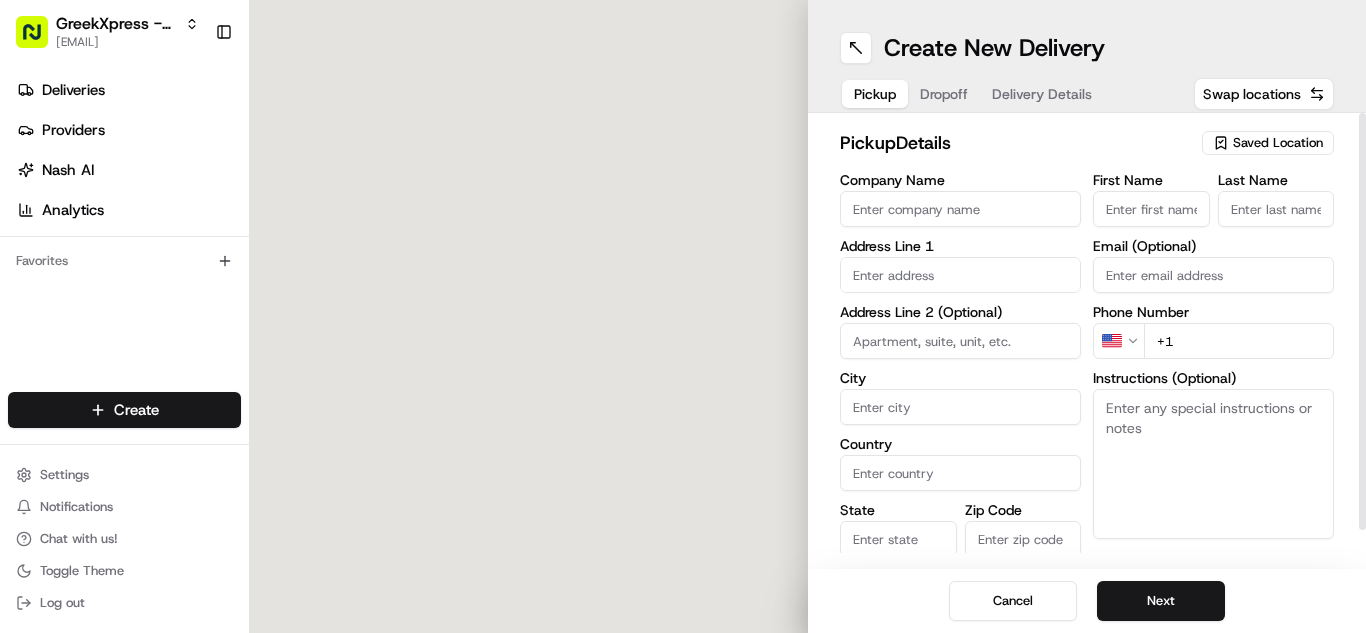 click on "Saved Location" at bounding box center (1278, 143) 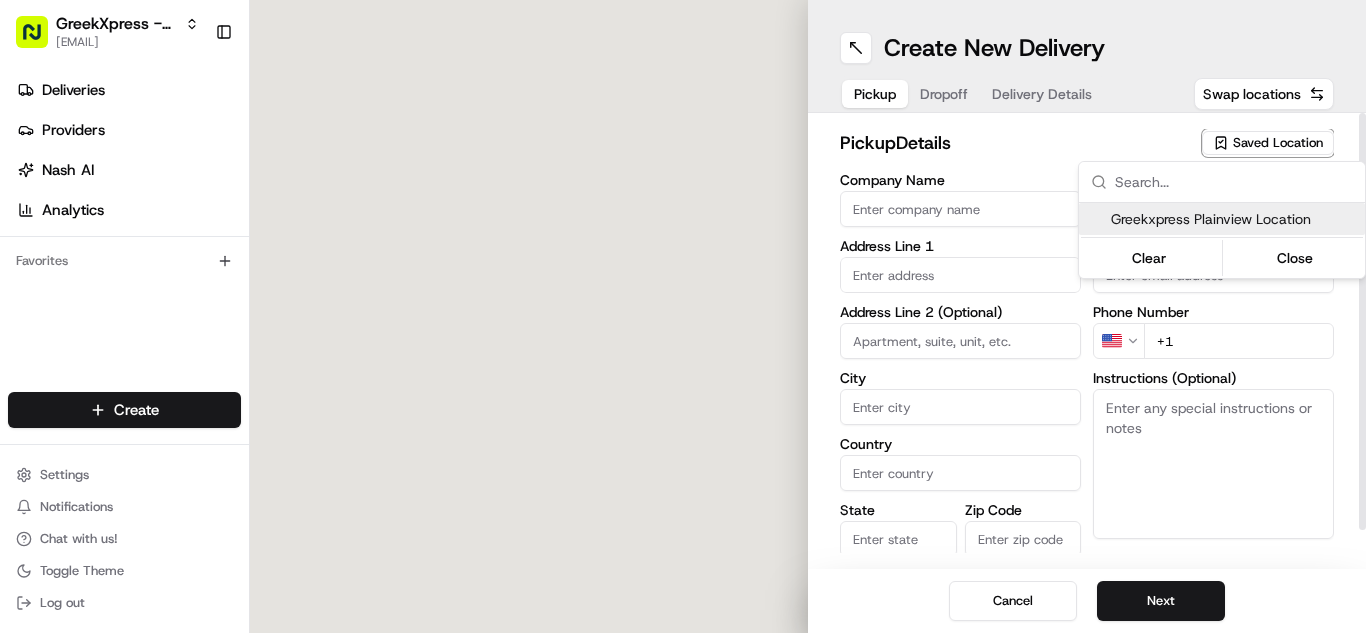 click on "Greekxpress Plainview Location" at bounding box center [1234, 219] 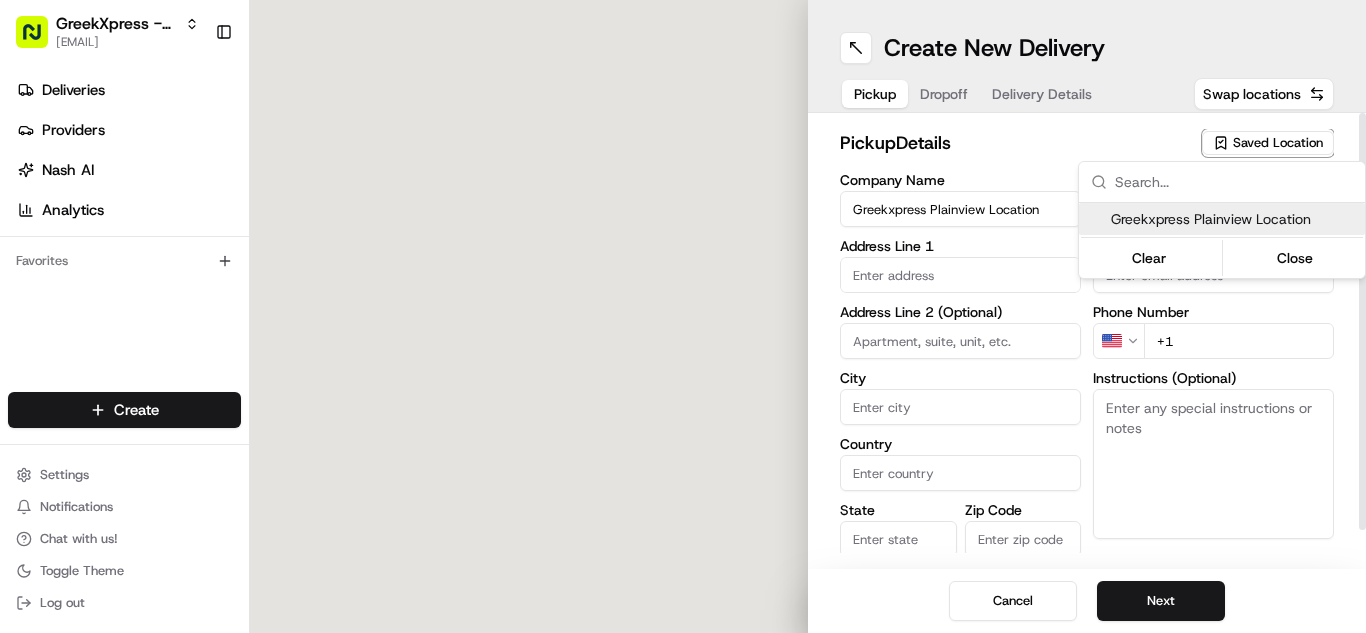 type on "[NUMBER] [STREET]" 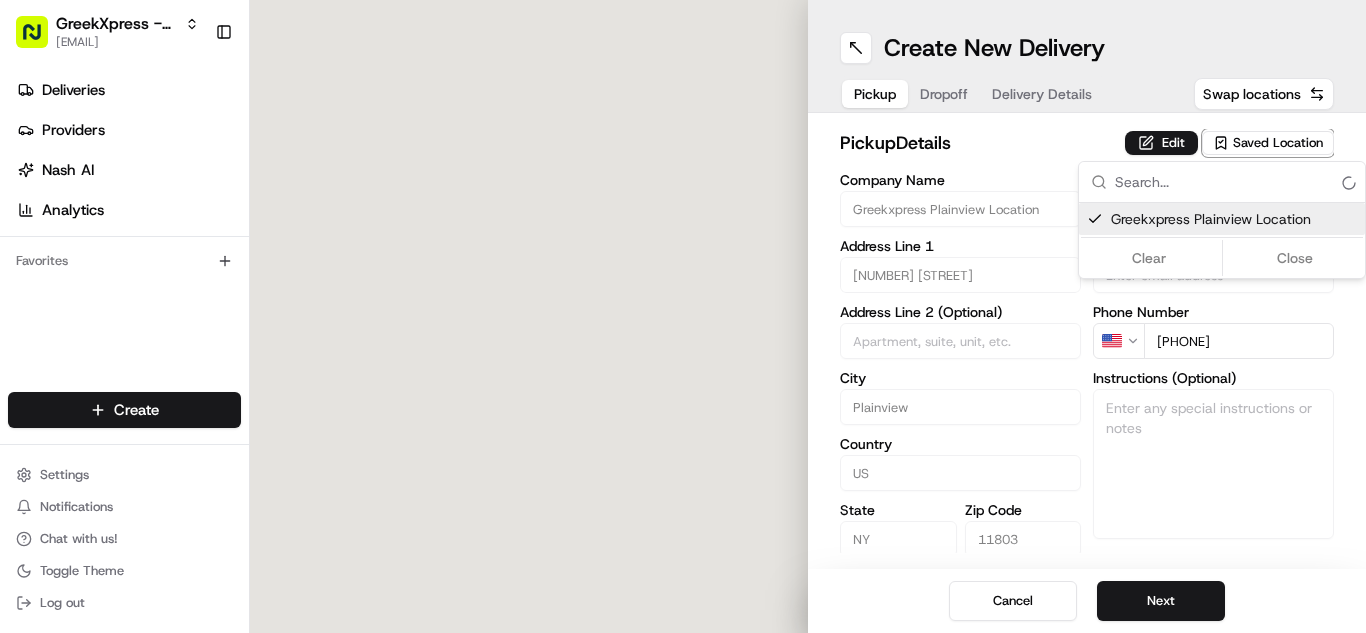 click on "Clear Close" at bounding box center [1222, 258] 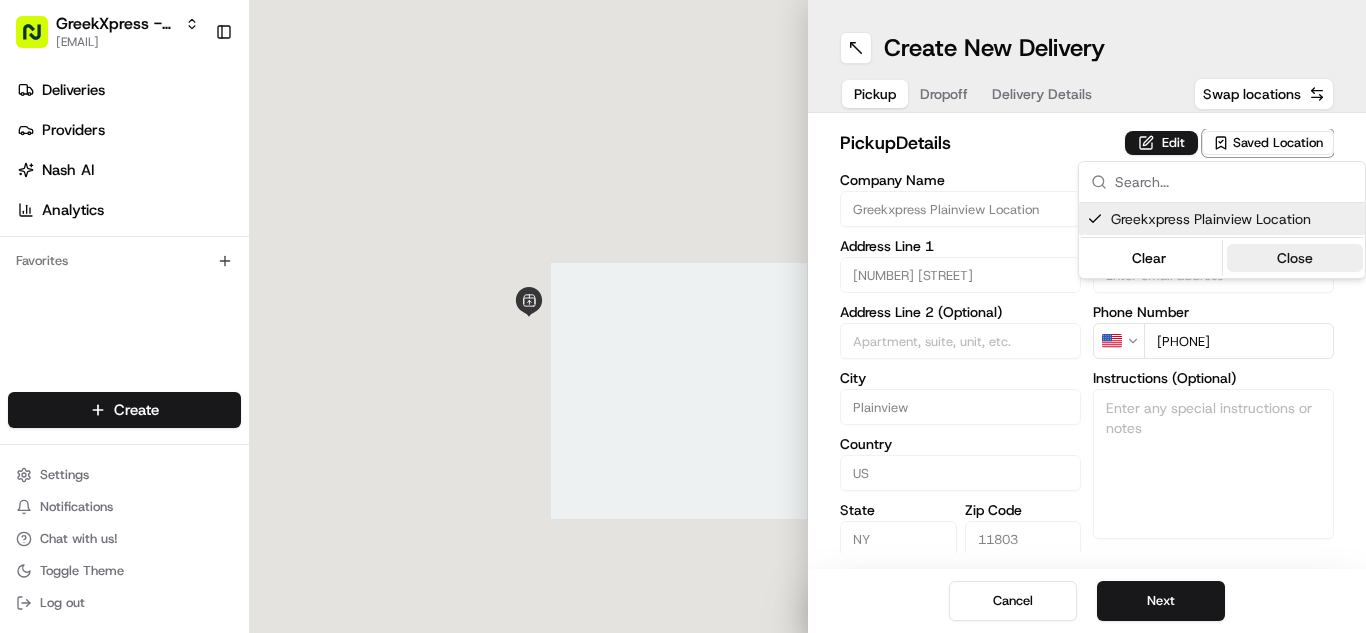 click on "Close" at bounding box center [1295, 258] 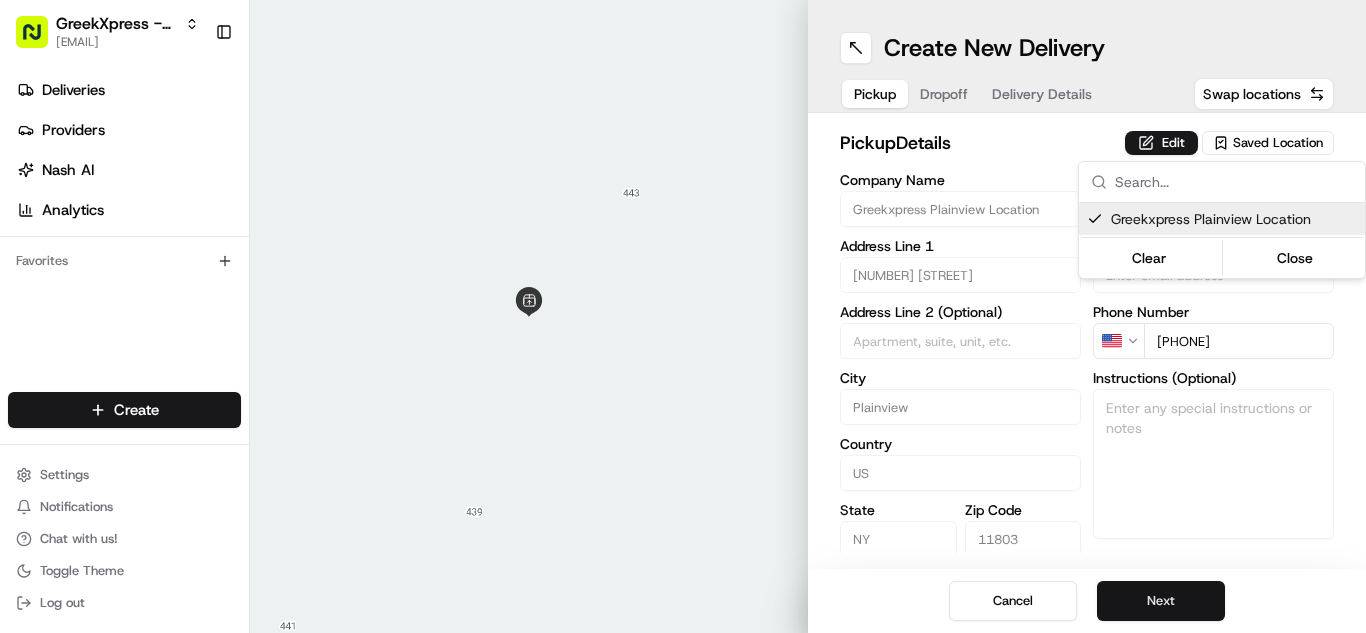 click on "Next" at bounding box center (1161, 601) 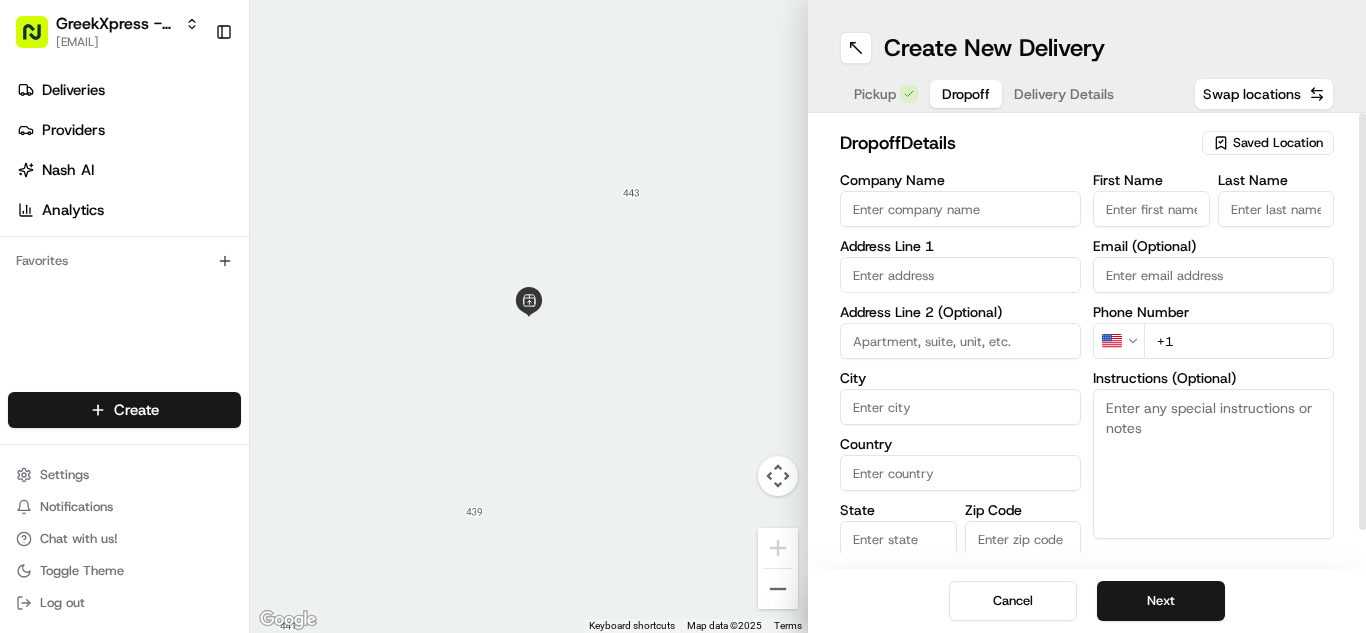 drag, startPoint x: 1154, startPoint y: 596, endPoint x: 1285, endPoint y: 489, distance: 169.14491 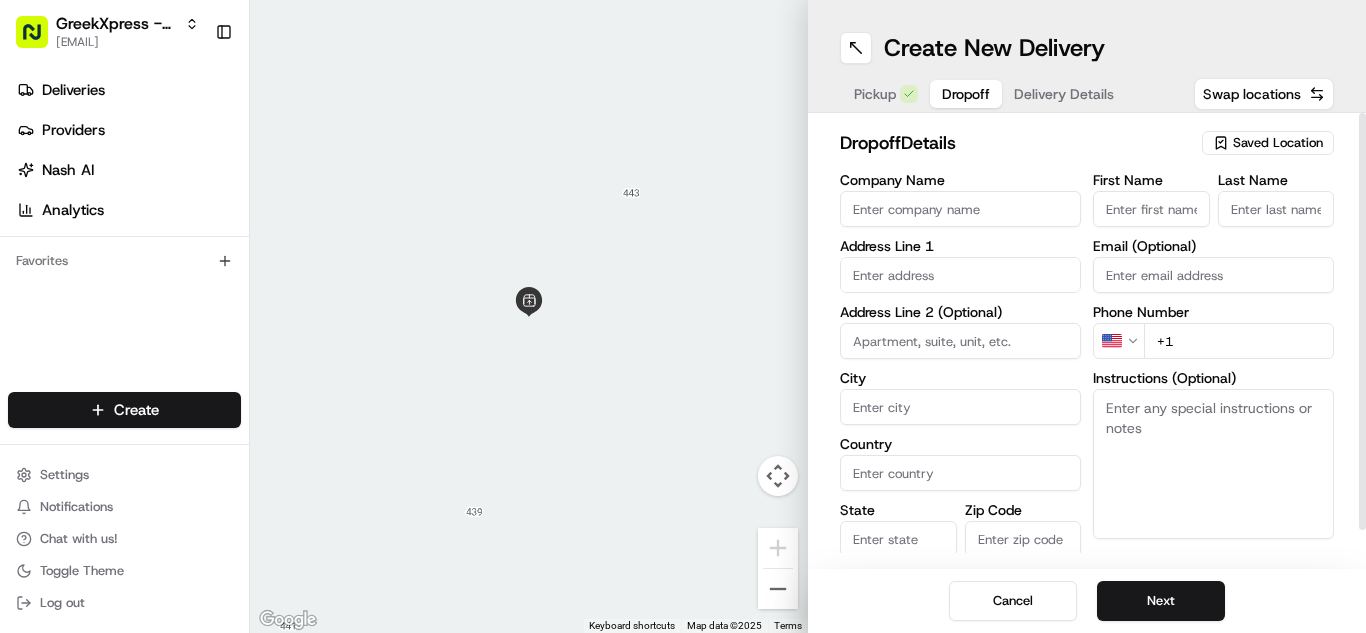 click on "Instructions (Optional)" at bounding box center (1213, 464) 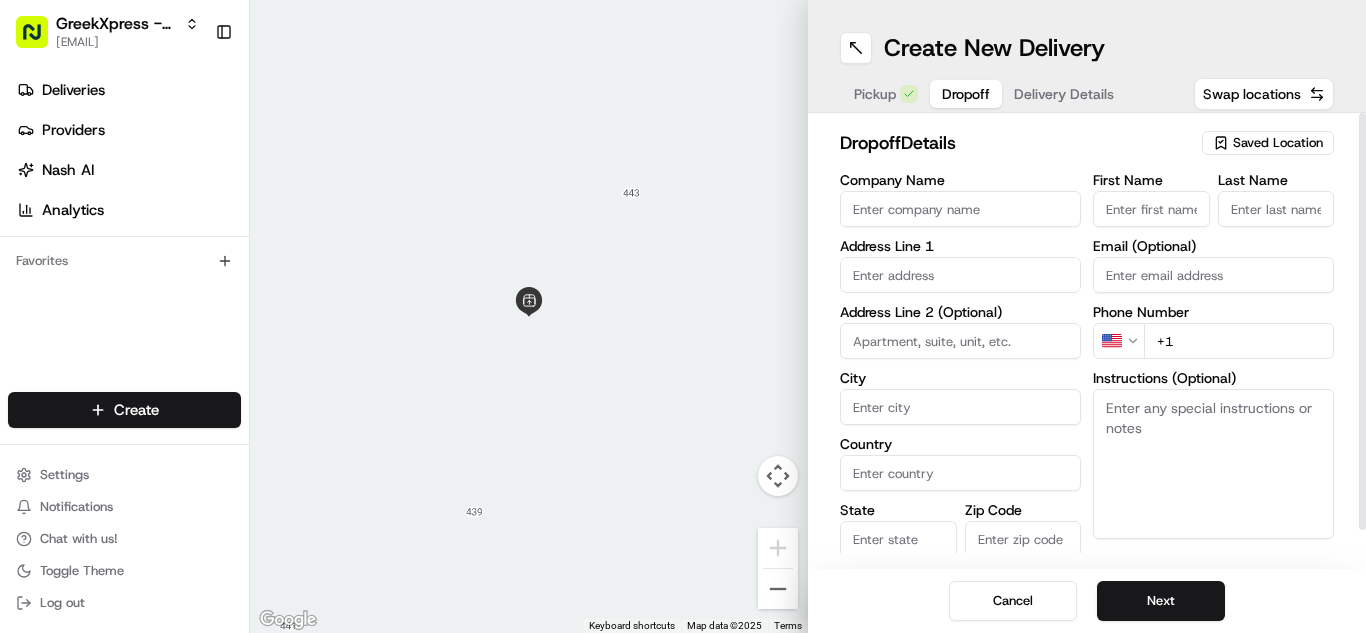 click on "Instructions (Optional)" at bounding box center [1213, 464] 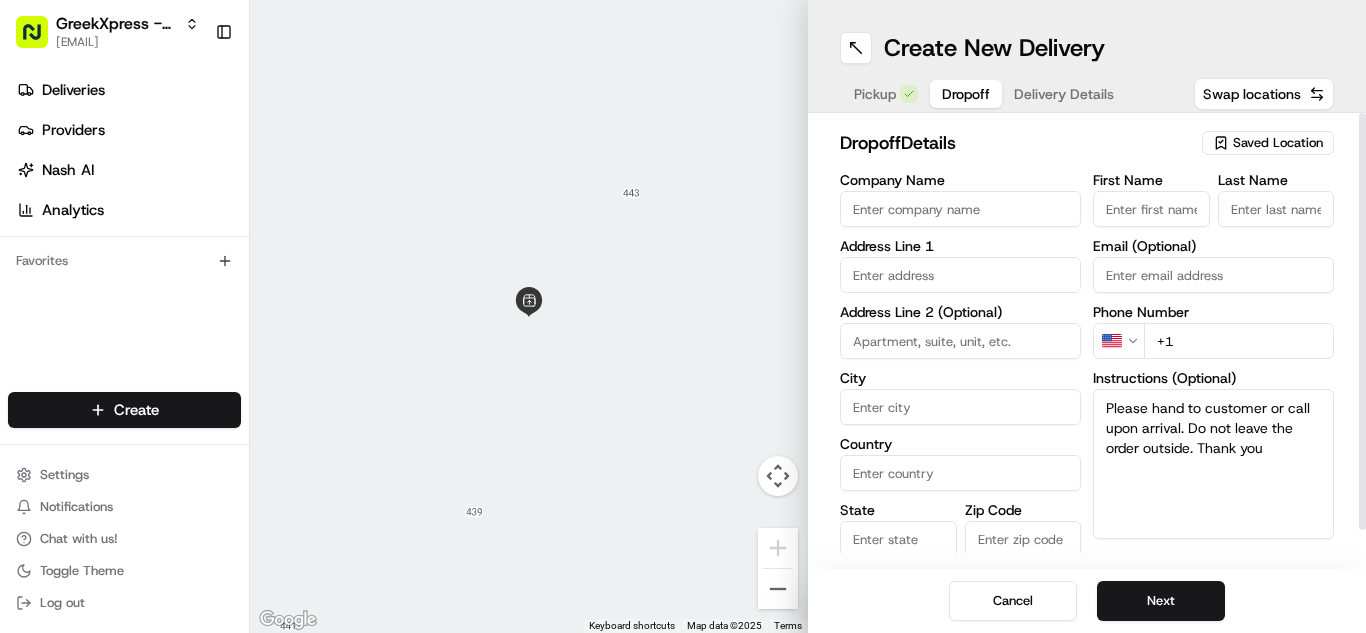 drag, startPoint x: 1106, startPoint y: 398, endPoint x: 1282, endPoint y: 463, distance: 187.6193 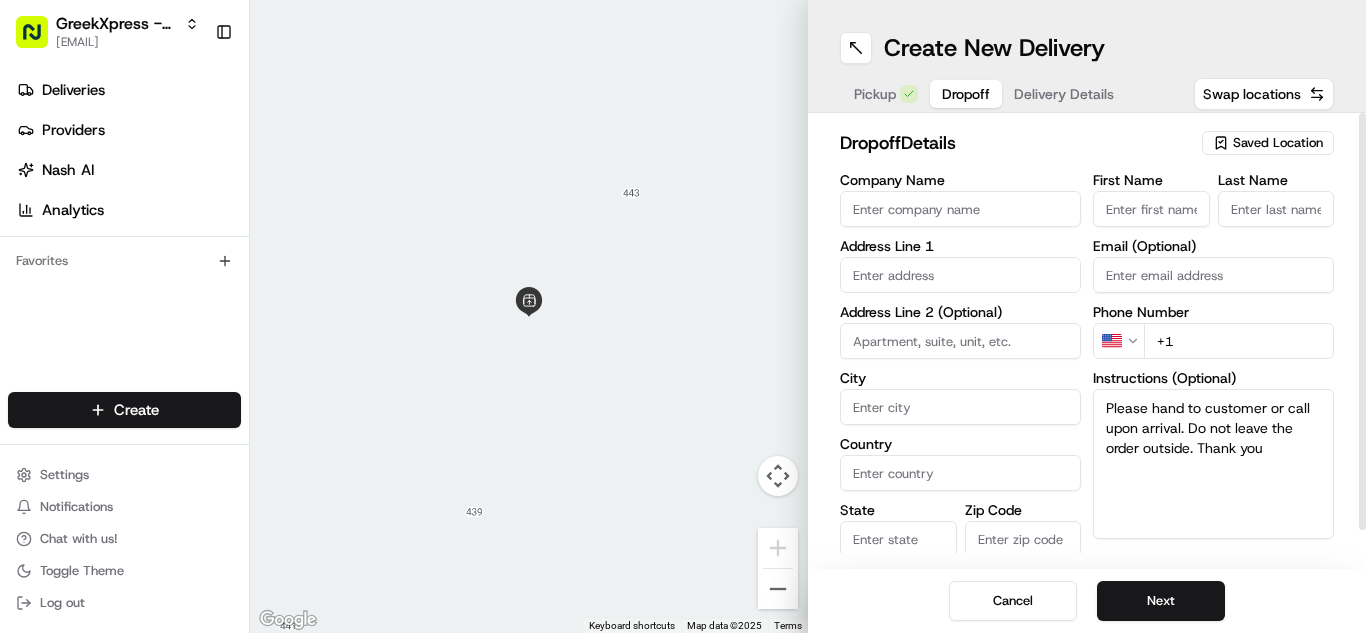 type on "Please hand to customer or call upon arrival. Do not leave the order outside. Thank you" 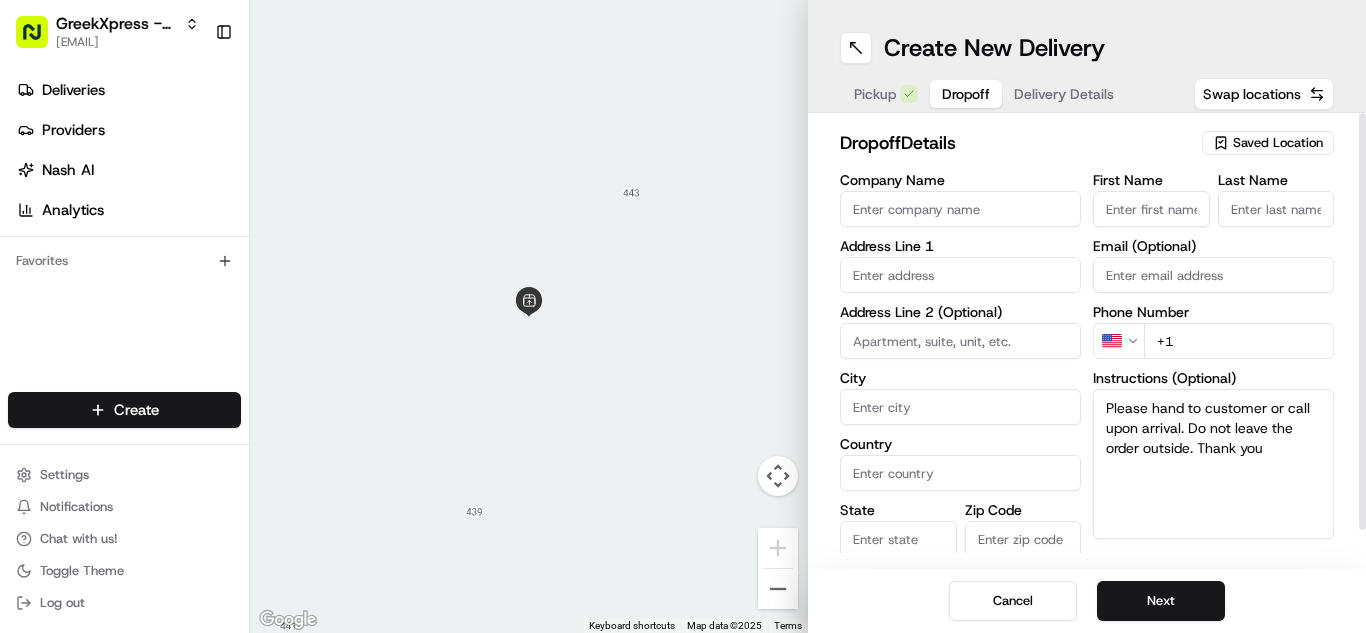 click on "+1" at bounding box center [1239, 341] 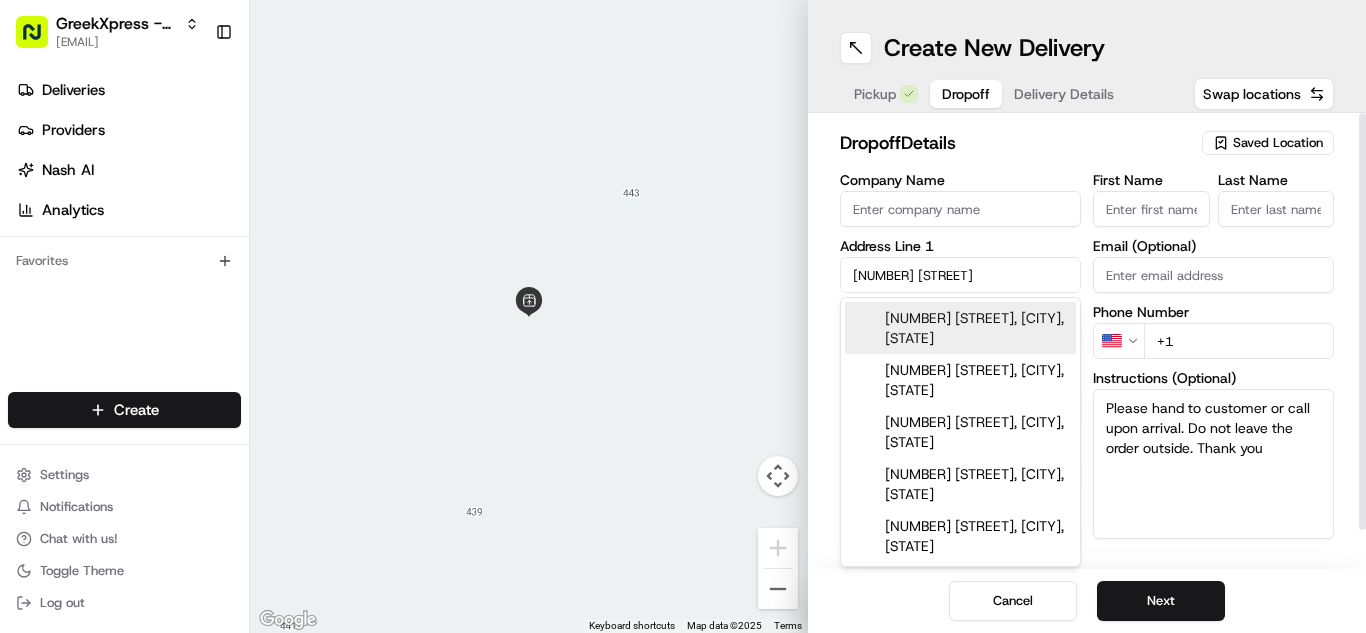 type on "[NUMBER] [STREET]" 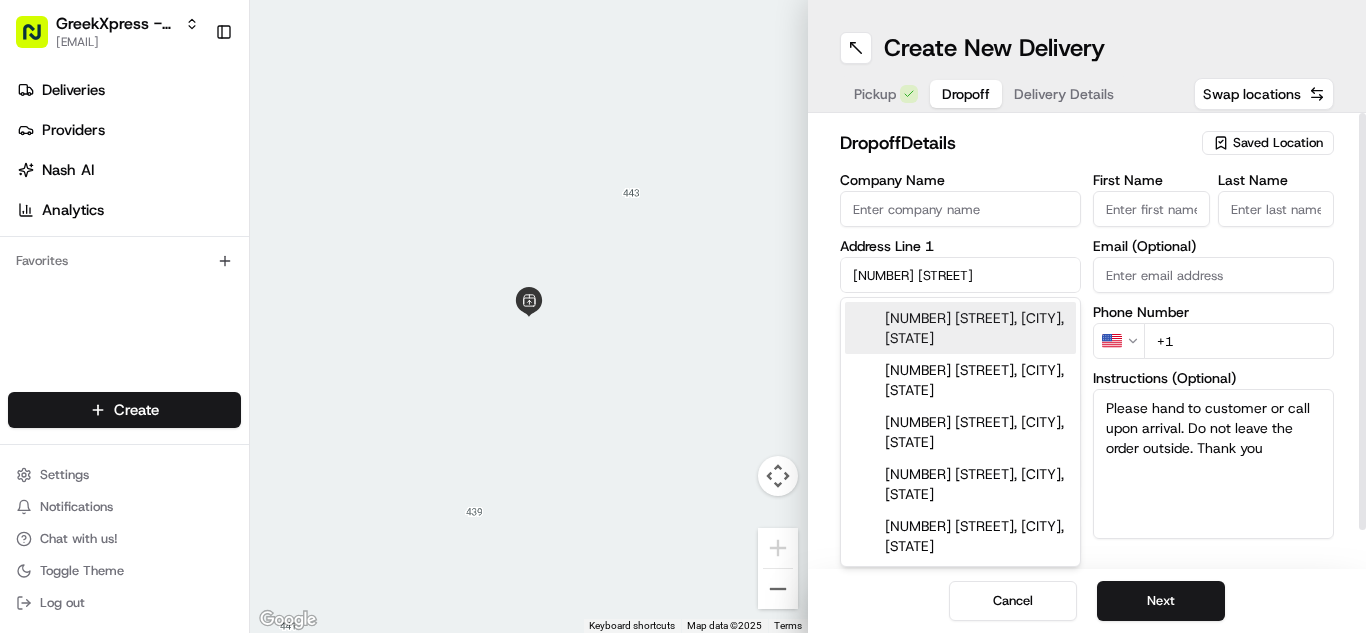 type on "Plainview" 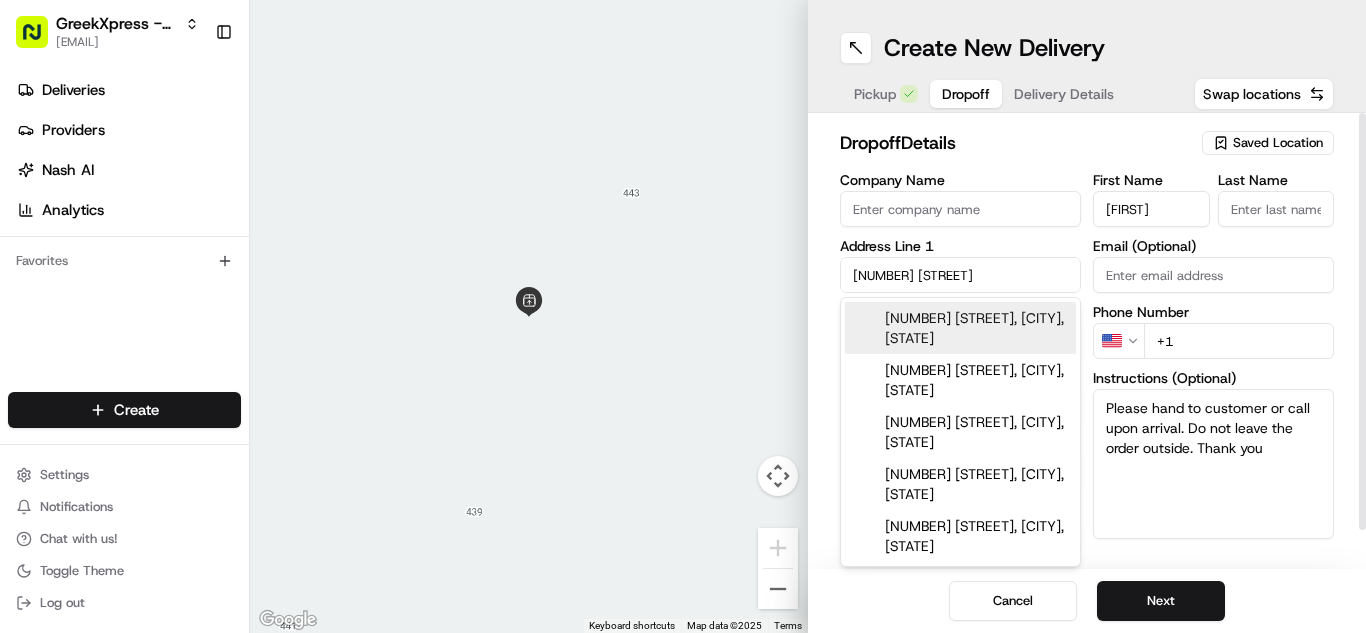 type on "E." 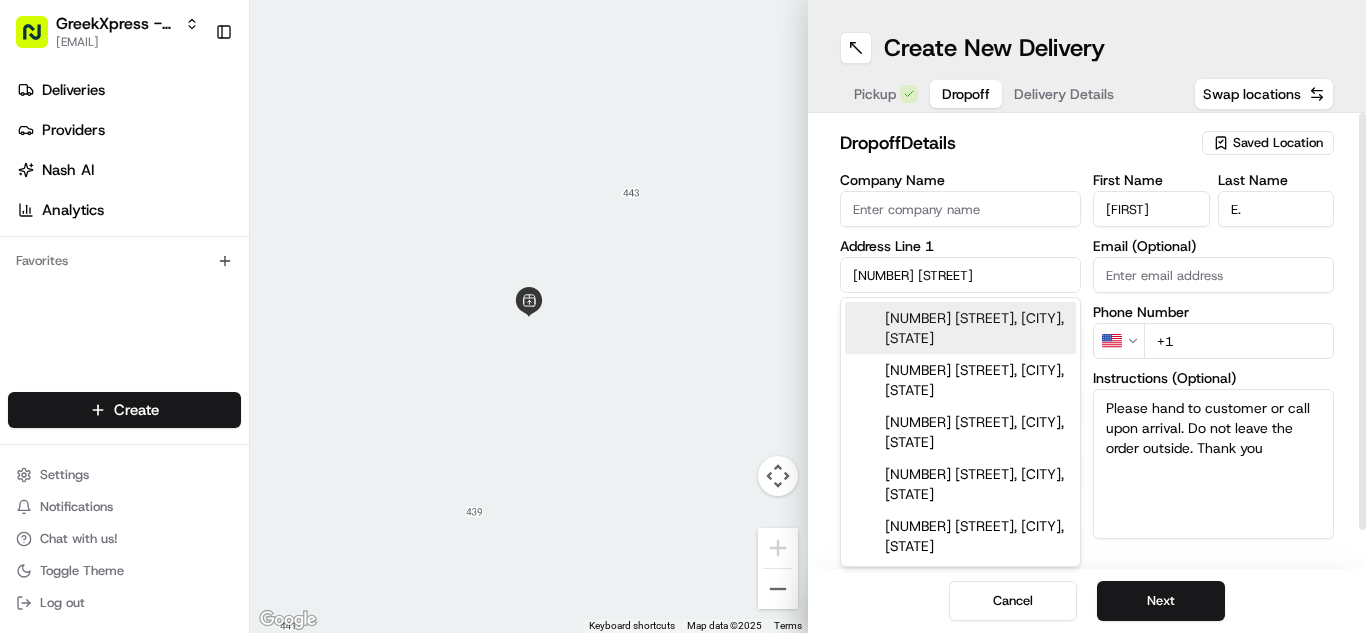 type on "[PHONE]" 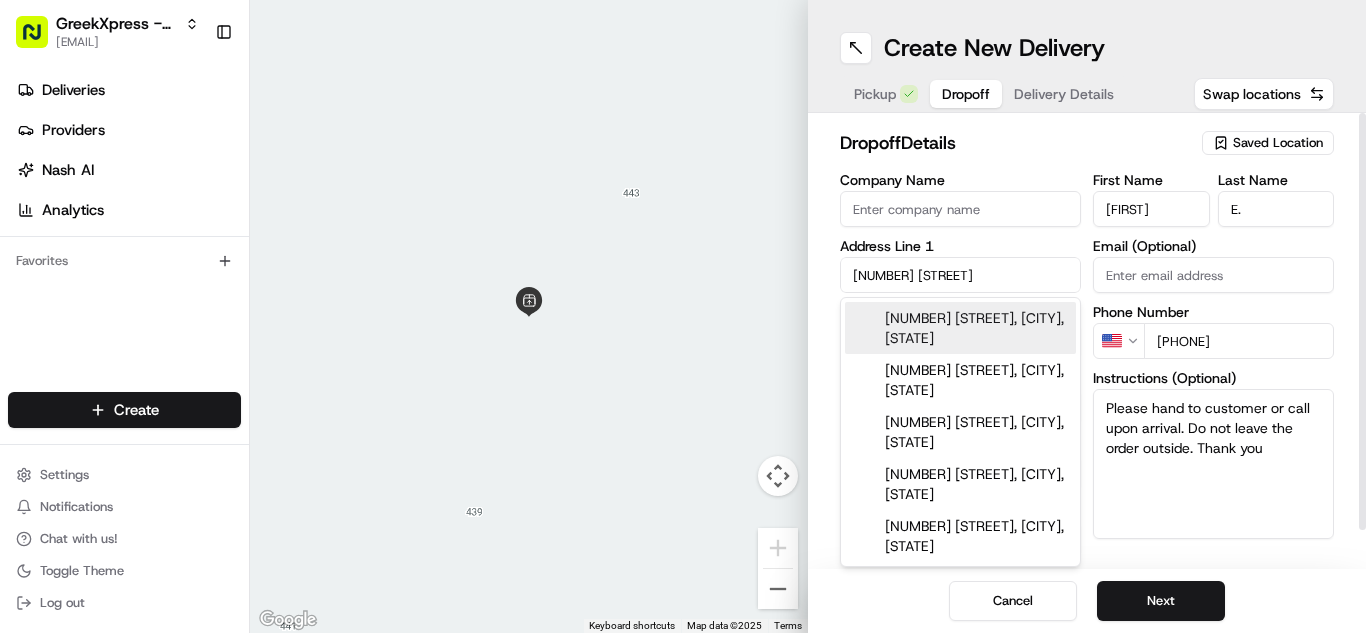 click on "Cancel Next" at bounding box center [1087, 601] 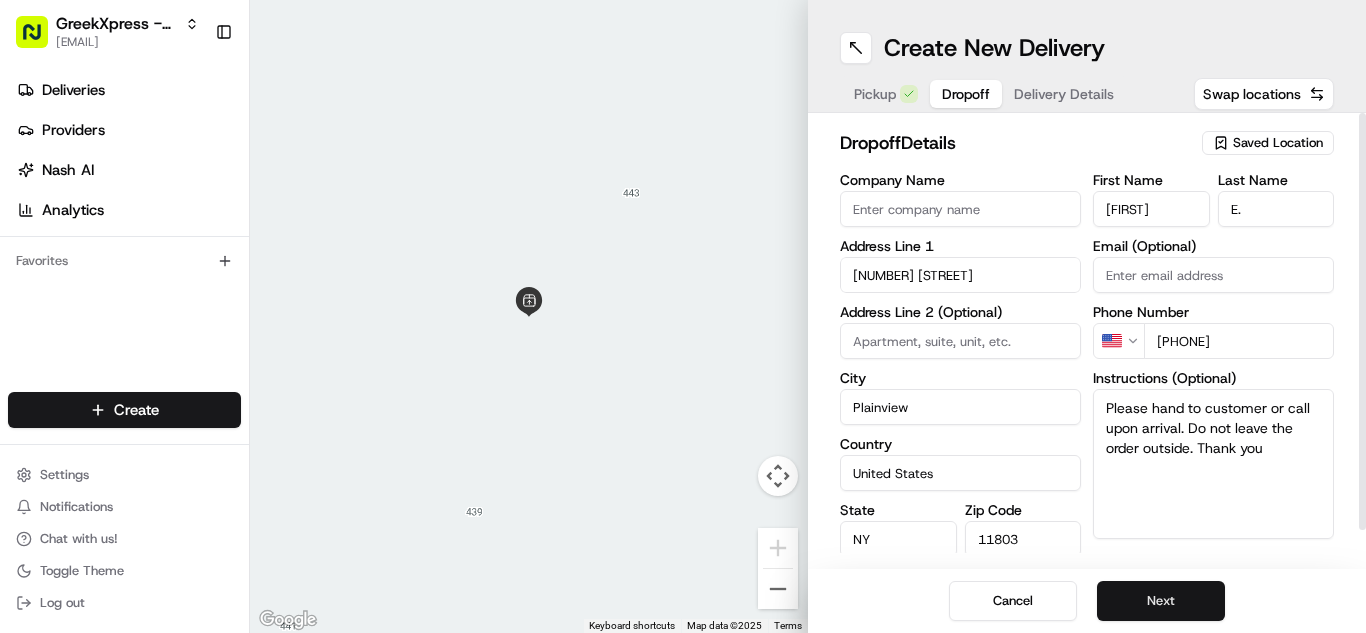 click on "Next" at bounding box center [1161, 601] 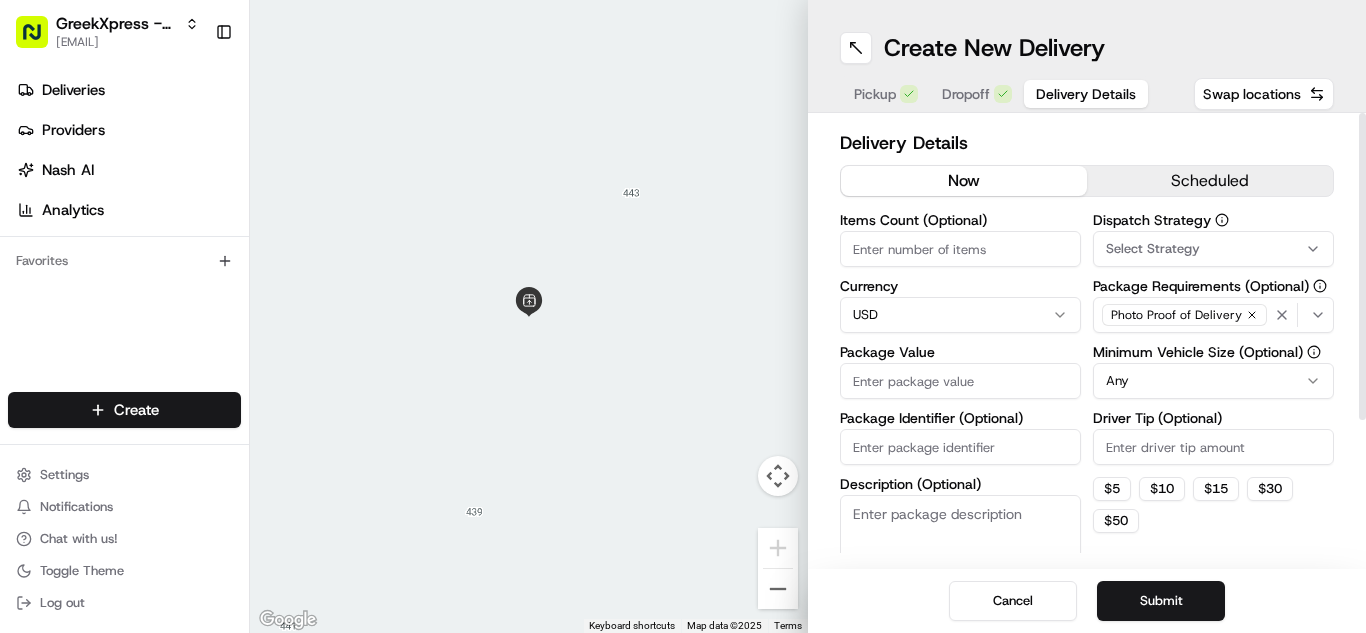 click on "Package Value" at bounding box center (960, 381) 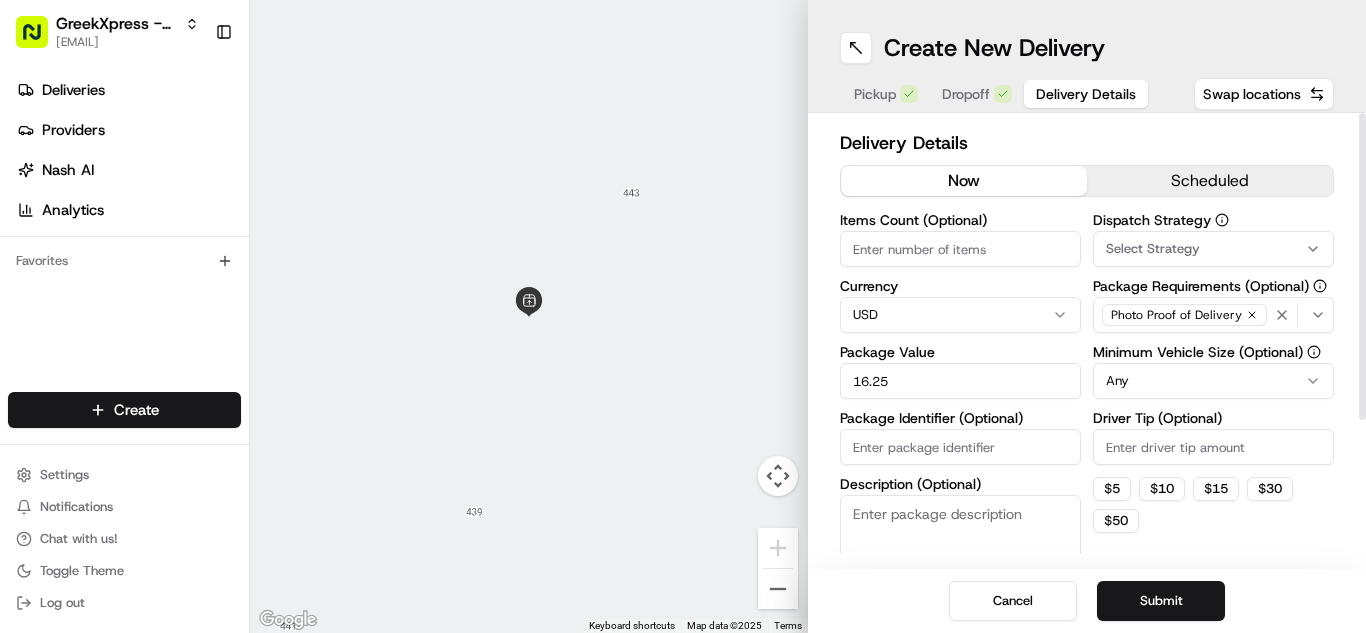 type on "16.25" 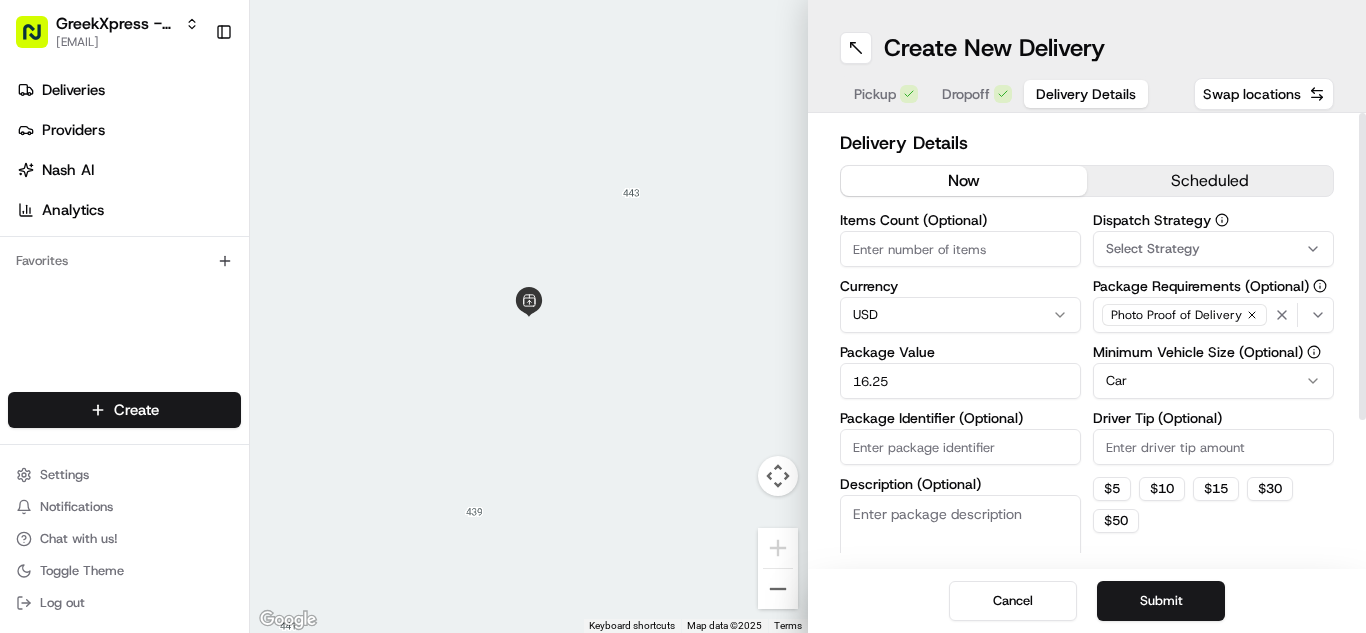 click on "Driver Tip (Optional)" at bounding box center (1213, 447) 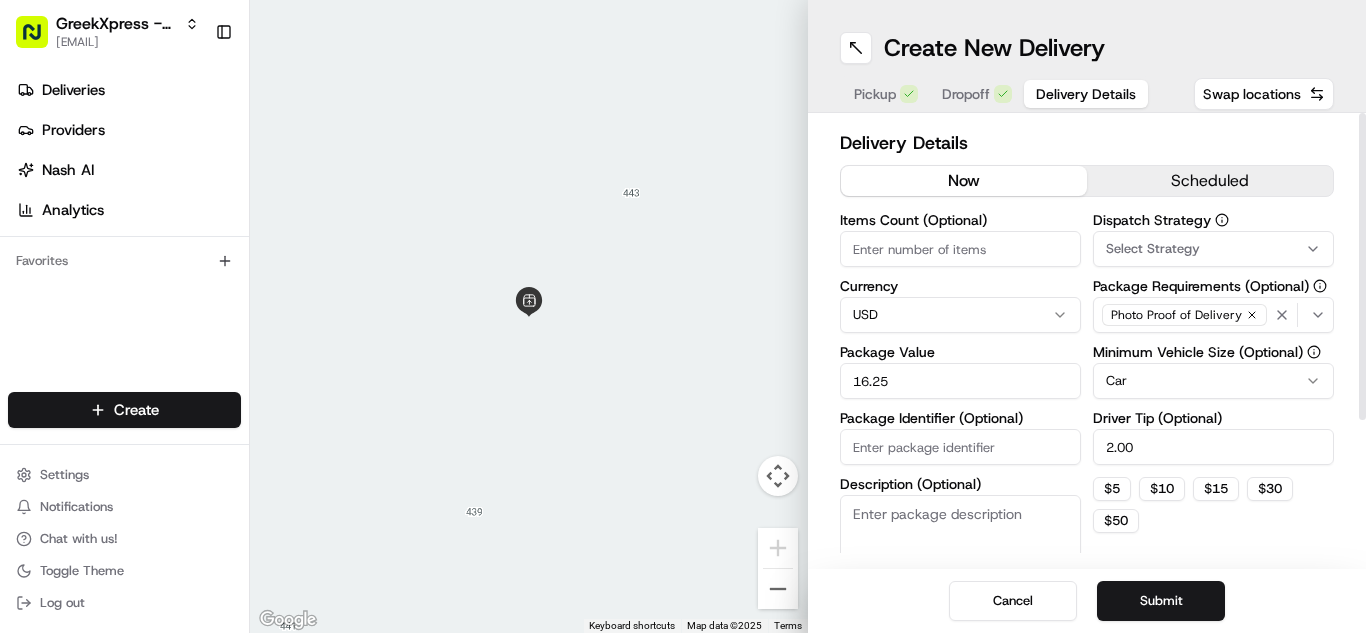 type on "2.00" 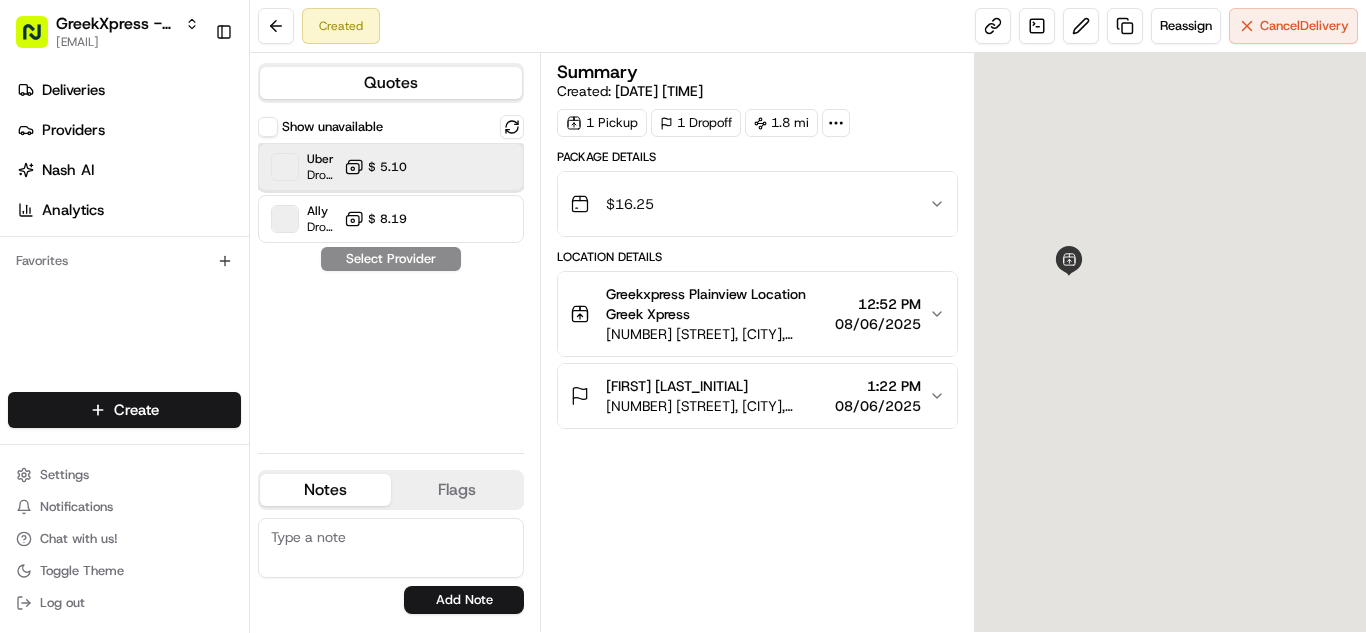 click on "Uber Dropoff ETA   21 minutes $   5.10" at bounding box center [391, 167] 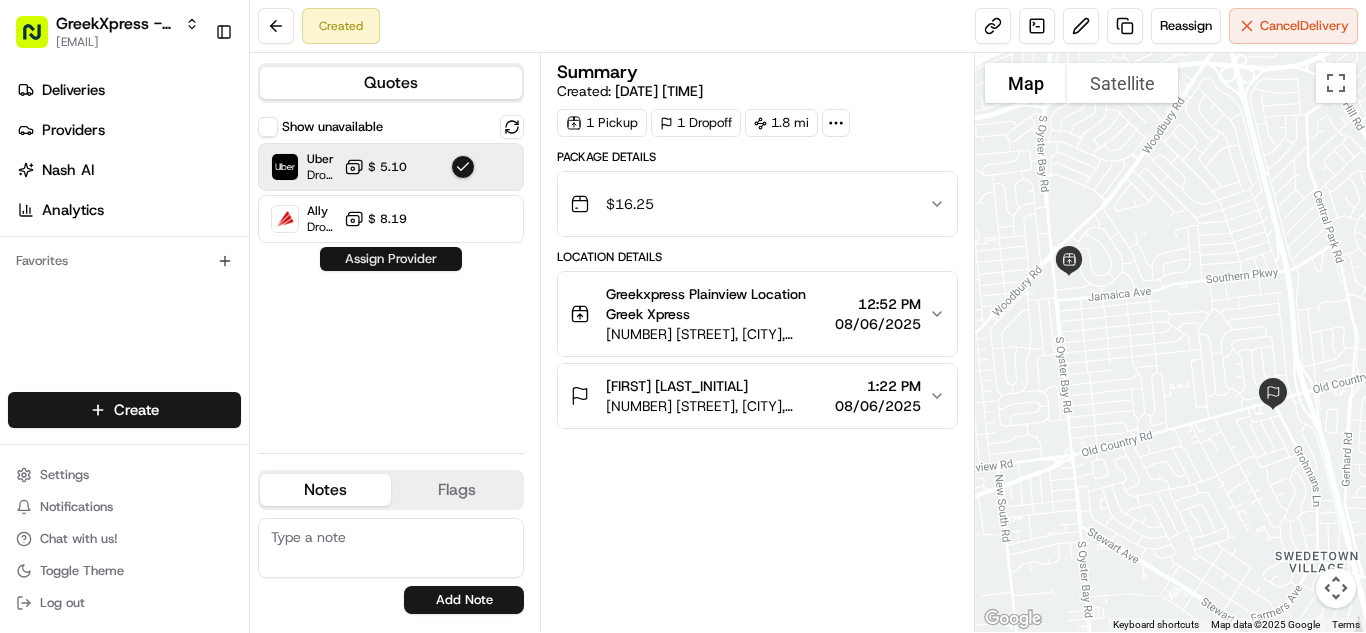 click on "Assign Provider" at bounding box center [391, 259] 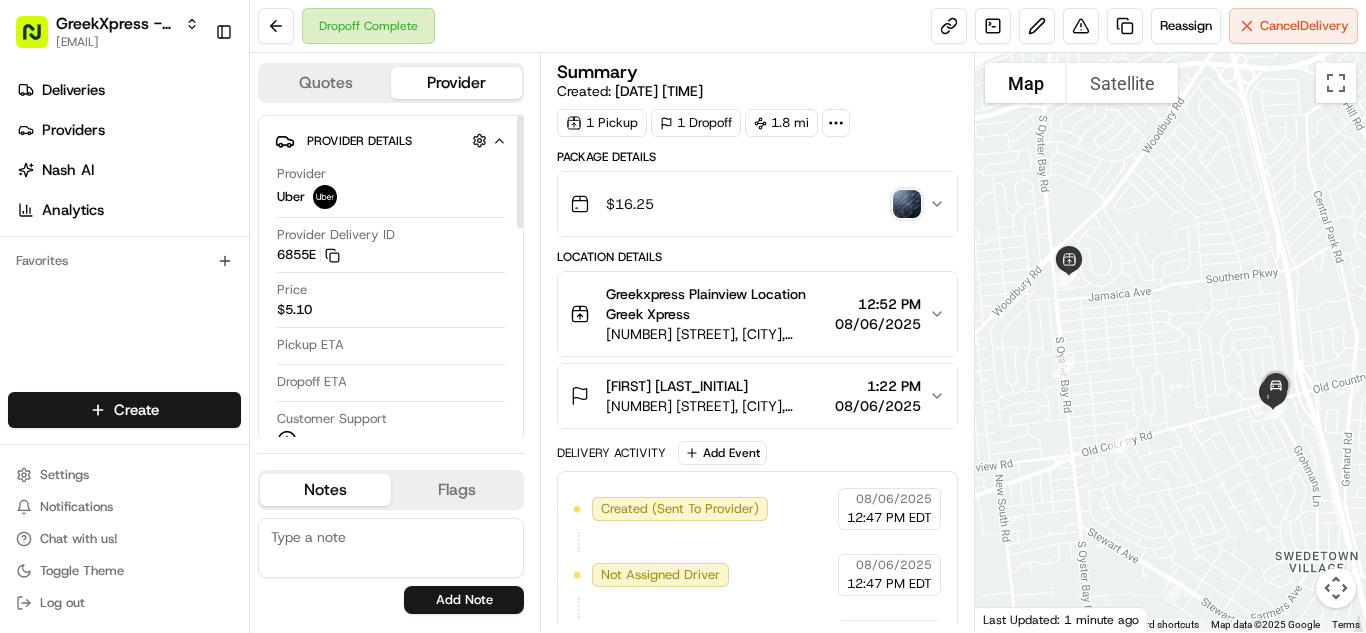 click on "Provider Delivery ID [ID] Copy del_[ID] [ID]" at bounding box center [391, 245] 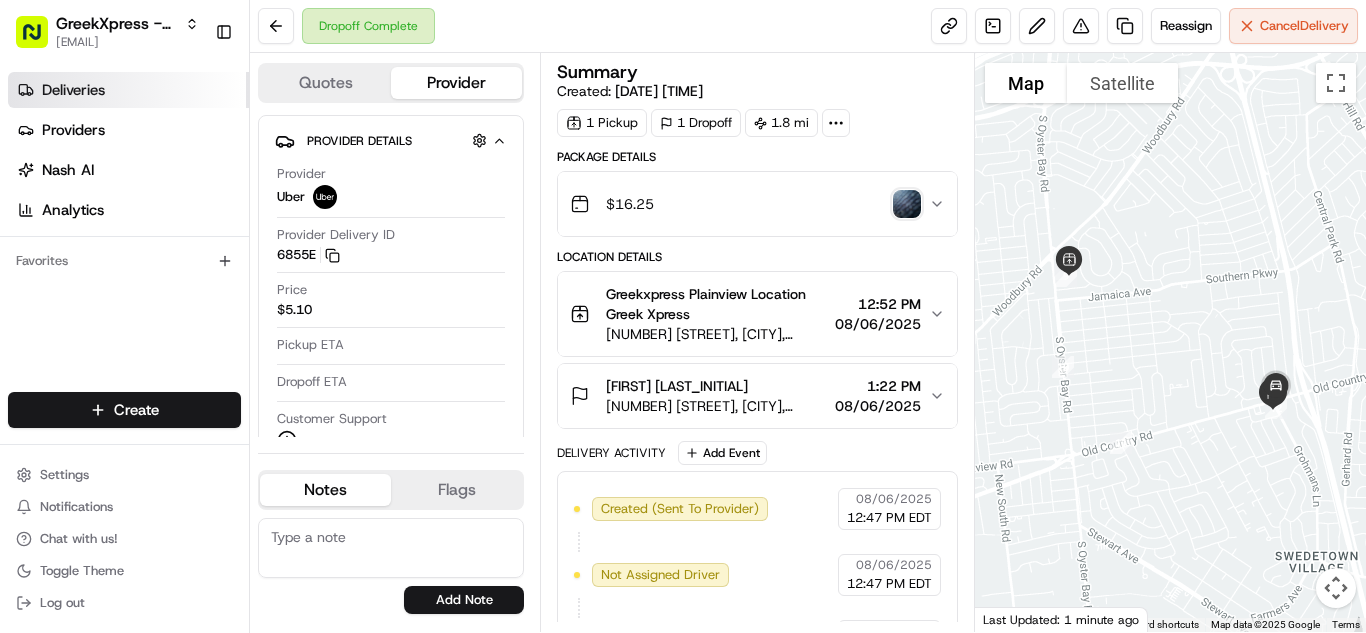 click on "Deliveries" at bounding box center (73, 90) 